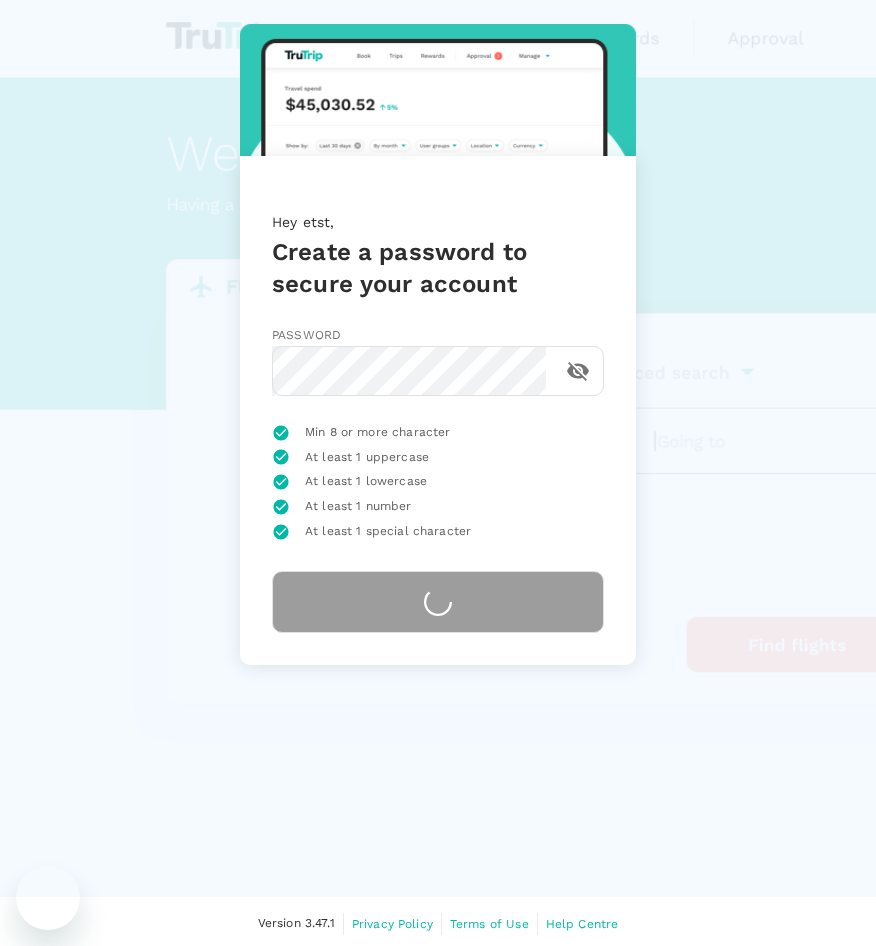 scroll, scrollTop: 0, scrollLeft: 0, axis: both 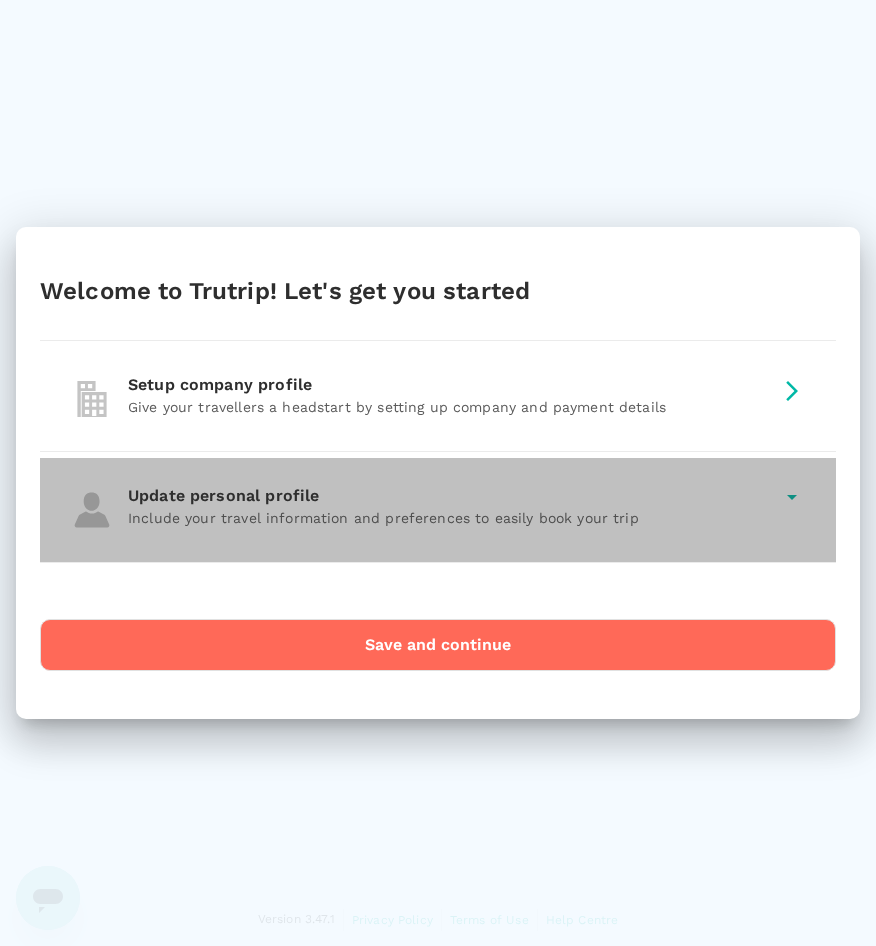 click on "Include your travel information and preferences to easily book your trip" at bounding box center [450, 518] 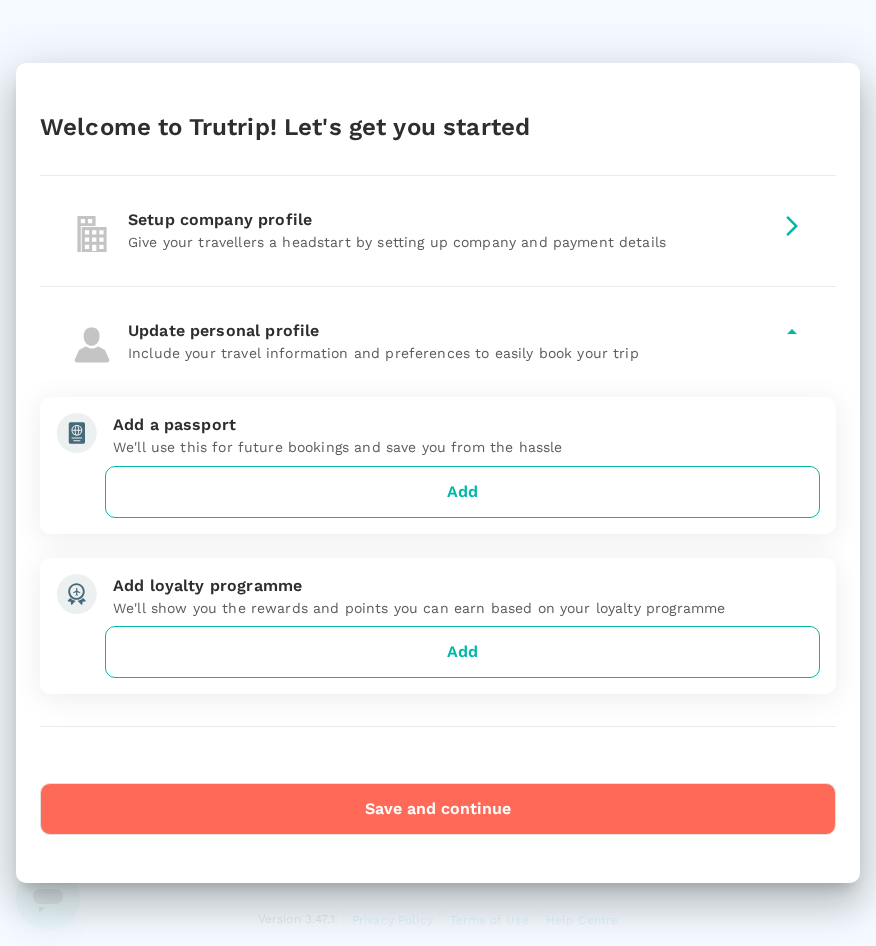 click on "Save and continue" at bounding box center (438, 809) 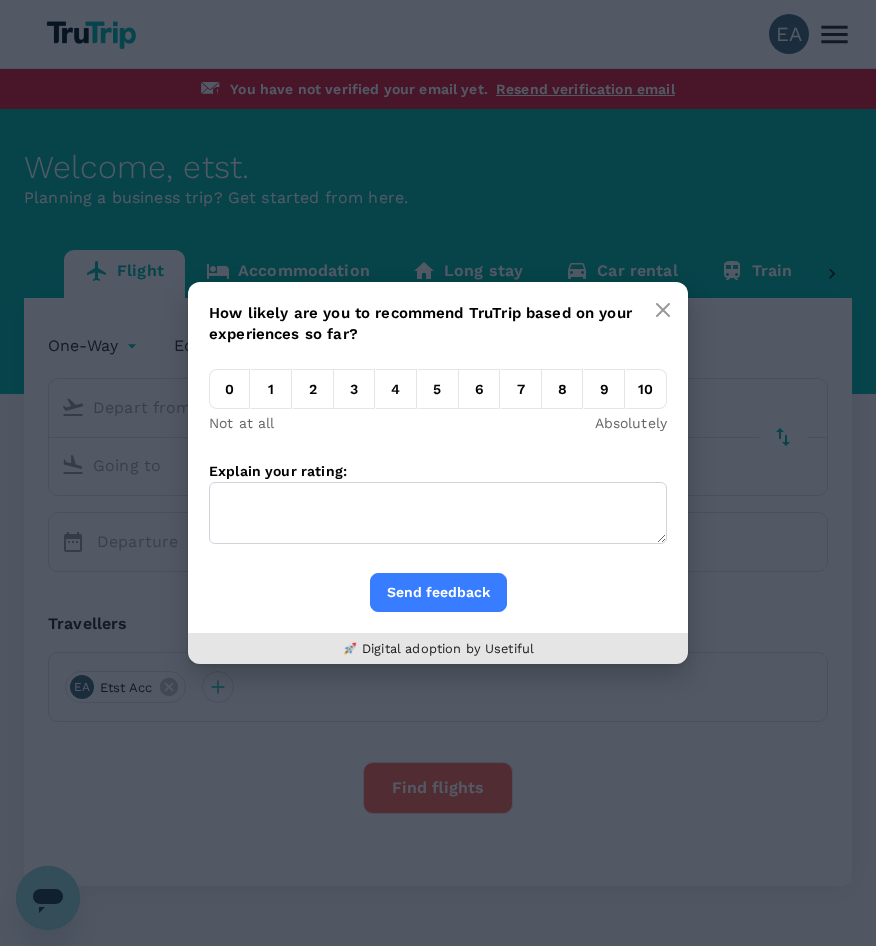 click at bounding box center (663, 310) 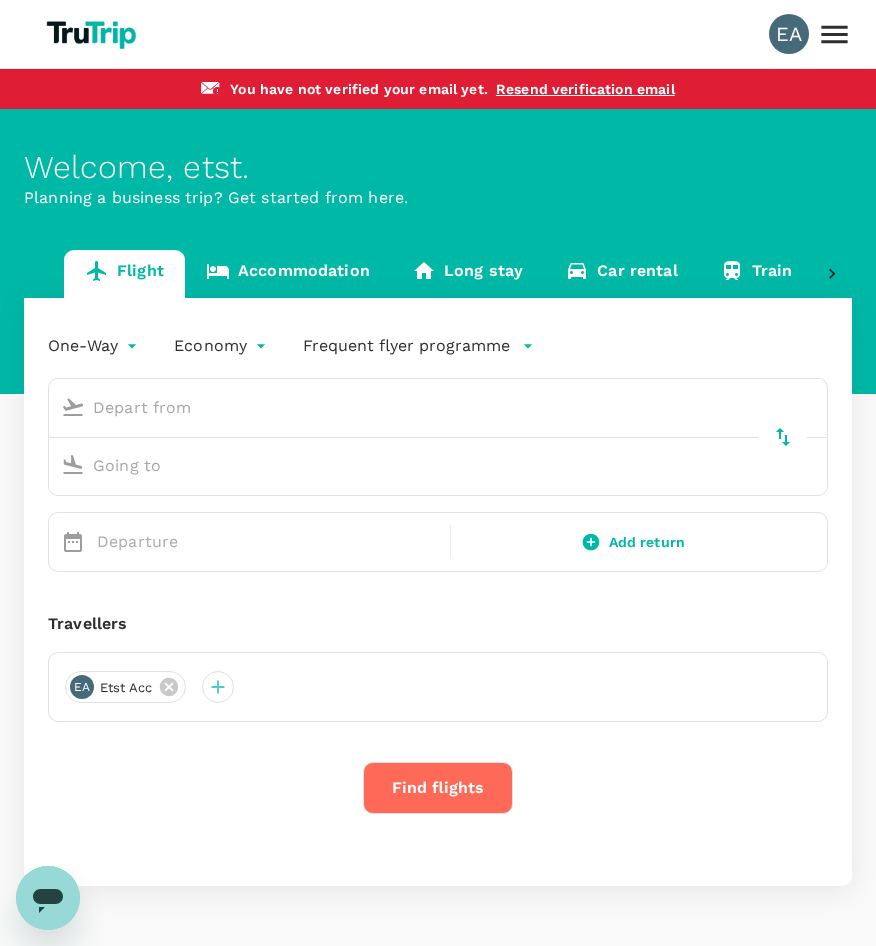 click on "EA" at bounding box center (789, 34) 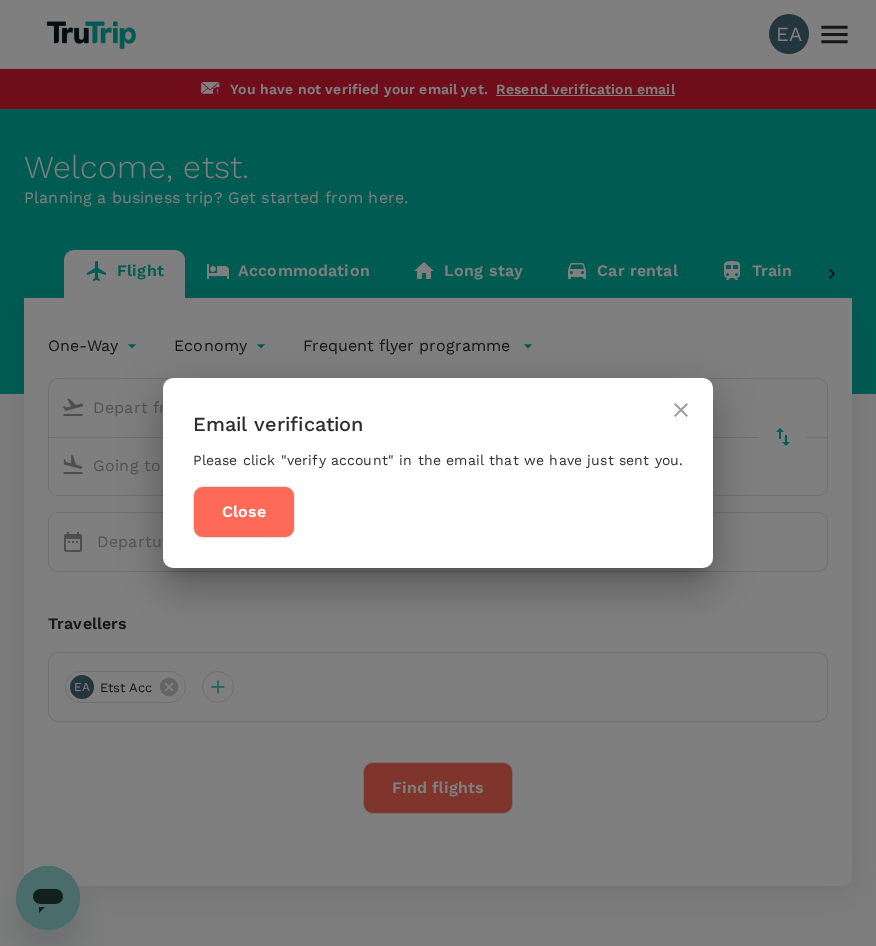 click on "Close" at bounding box center [244, 512] 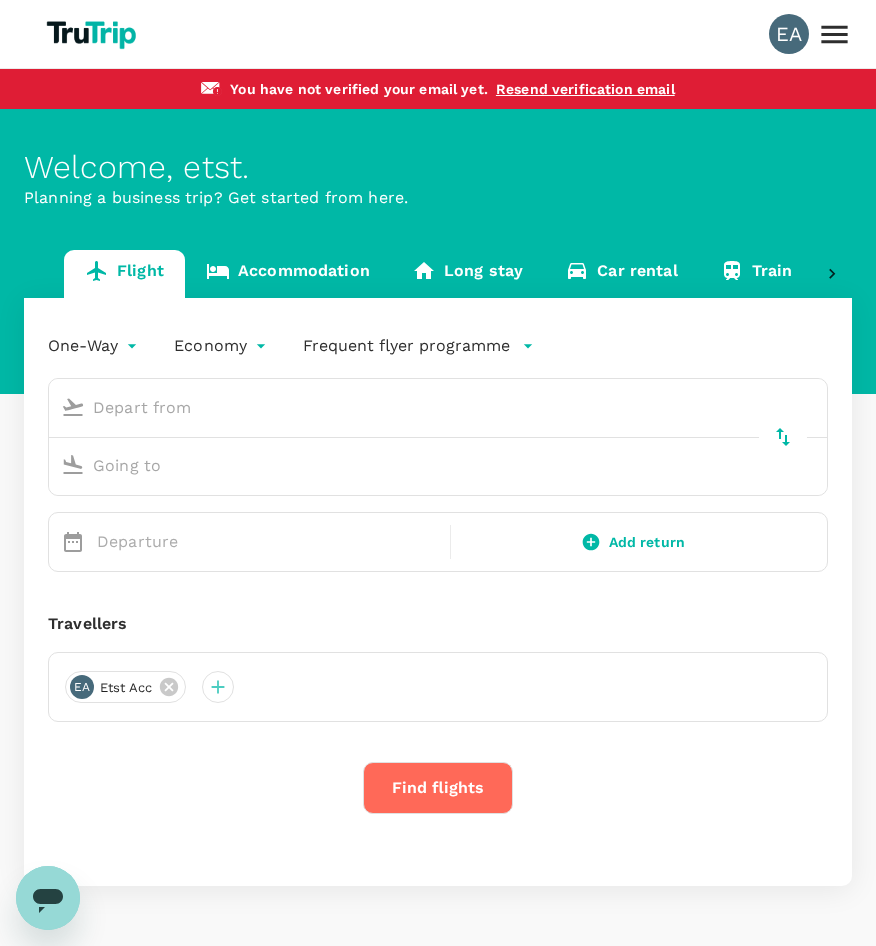 click on "Welcome , etst . Planning a business trip? Get started from here." at bounding box center (438, 251) 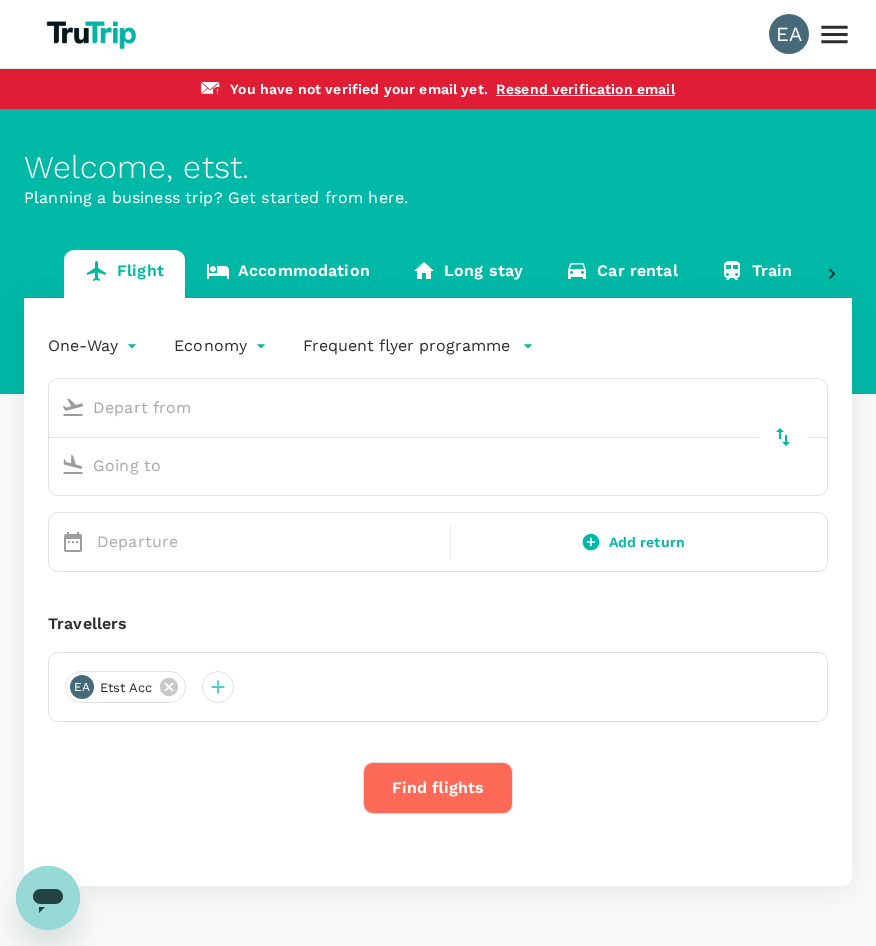 click on "EA" at bounding box center [789, 34] 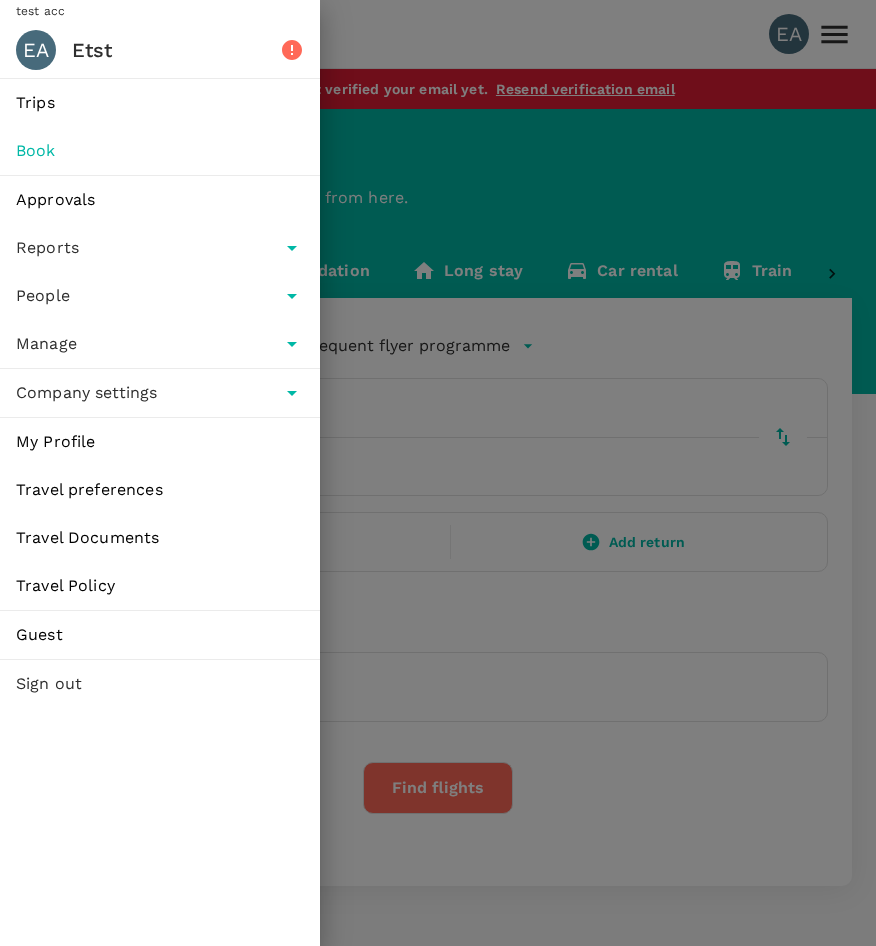 click on "My Profile" at bounding box center (160, 442) 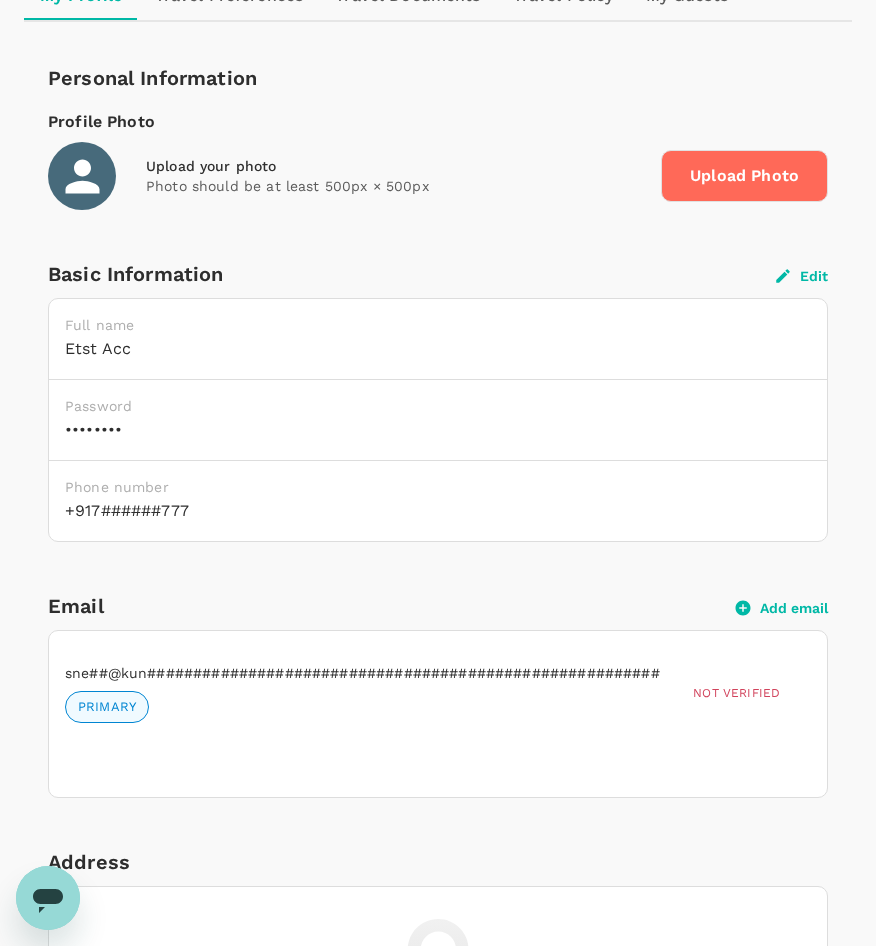 scroll, scrollTop: 0, scrollLeft: 0, axis: both 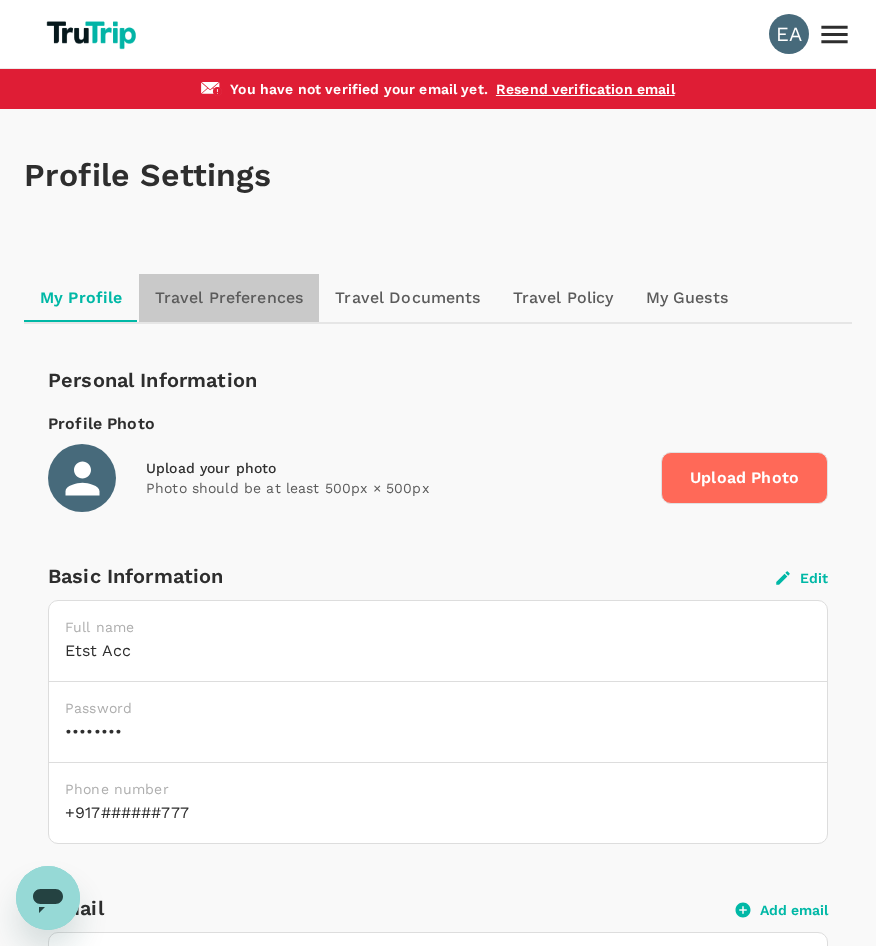 click on "Travel Preferences" at bounding box center [229, 298] 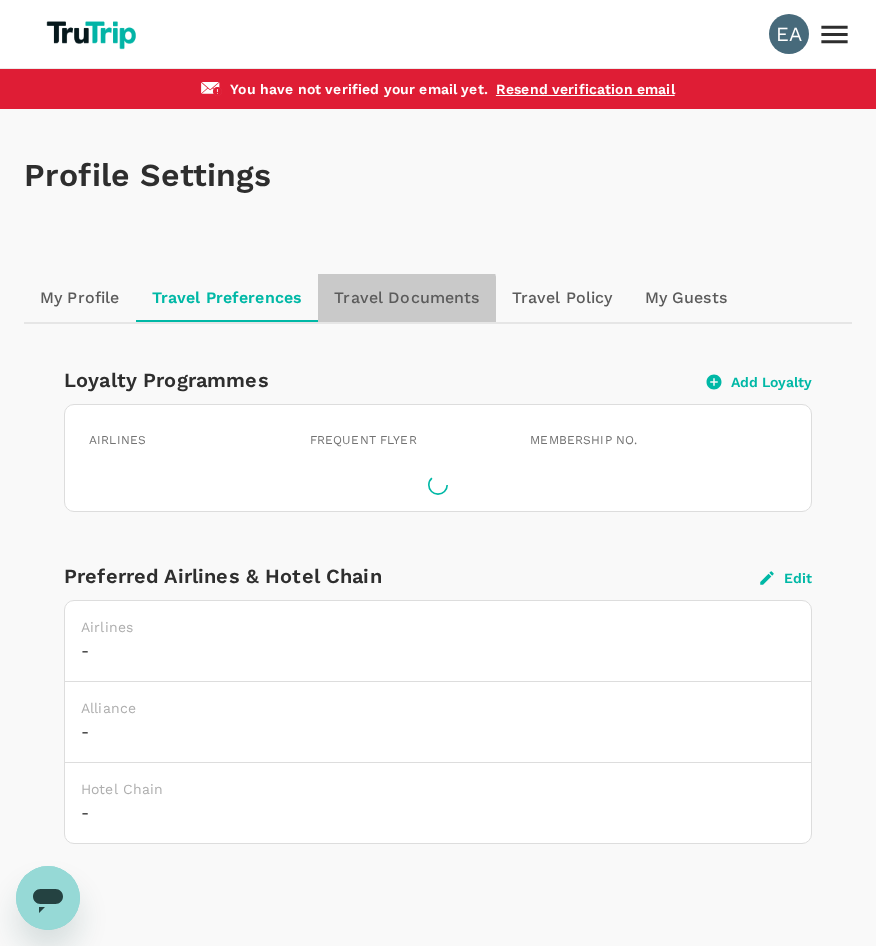click on "Travel Documents" at bounding box center [406, 298] 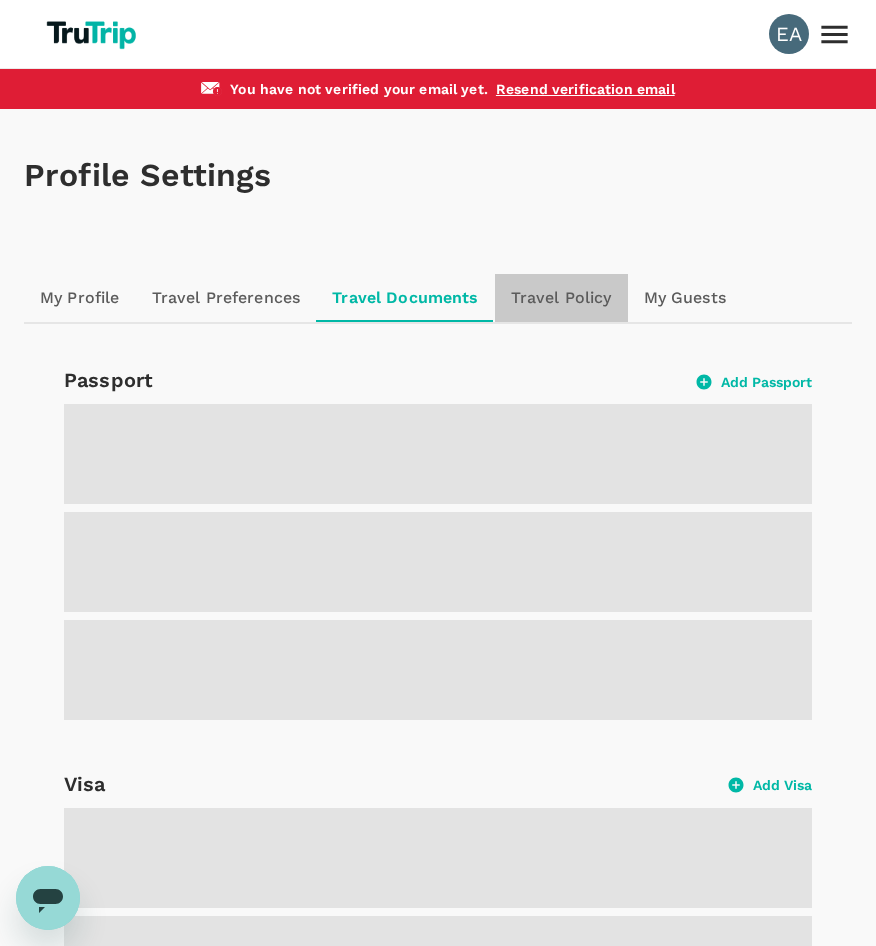 click on "Travel Policy" at bounding box center (561, 298) 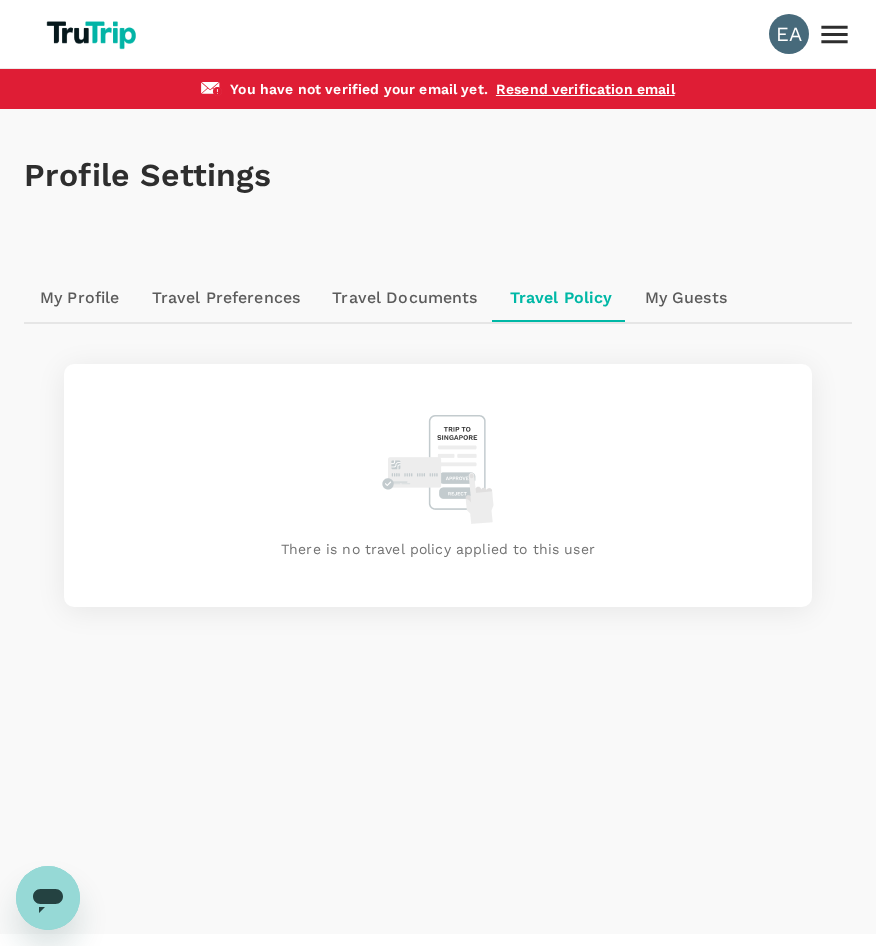 click on "My Guests" at bounding box center [686, 298] 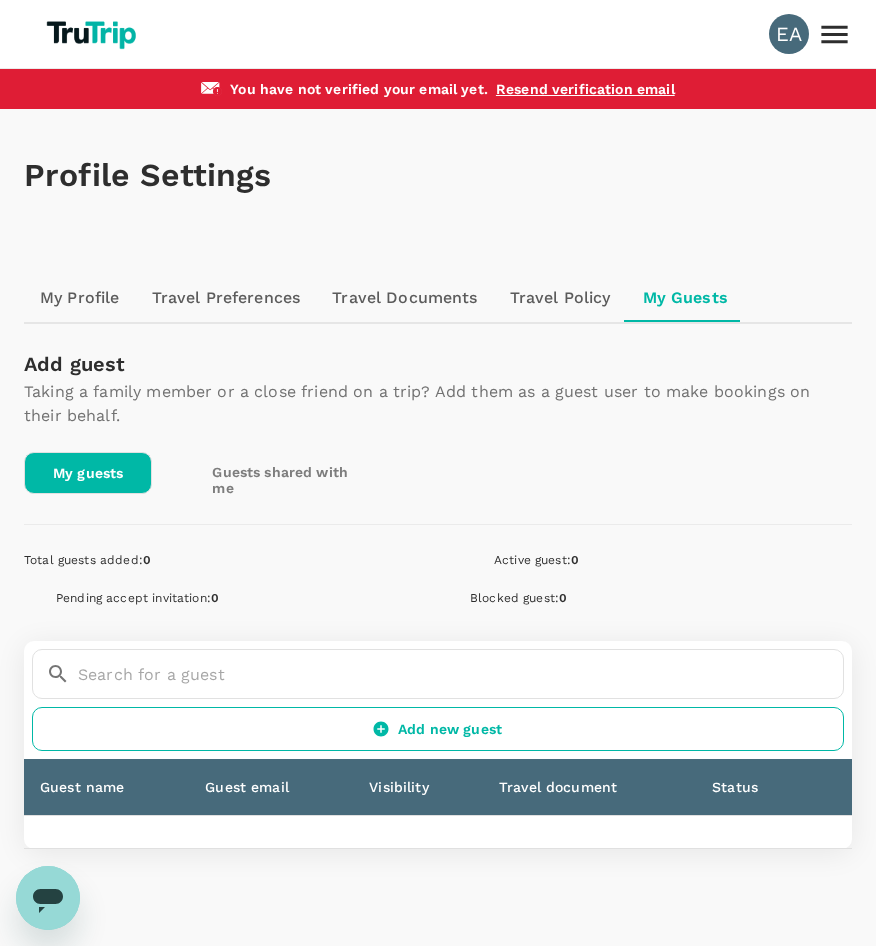 click on "Travel Preferences" at bounding box center [226, 298] 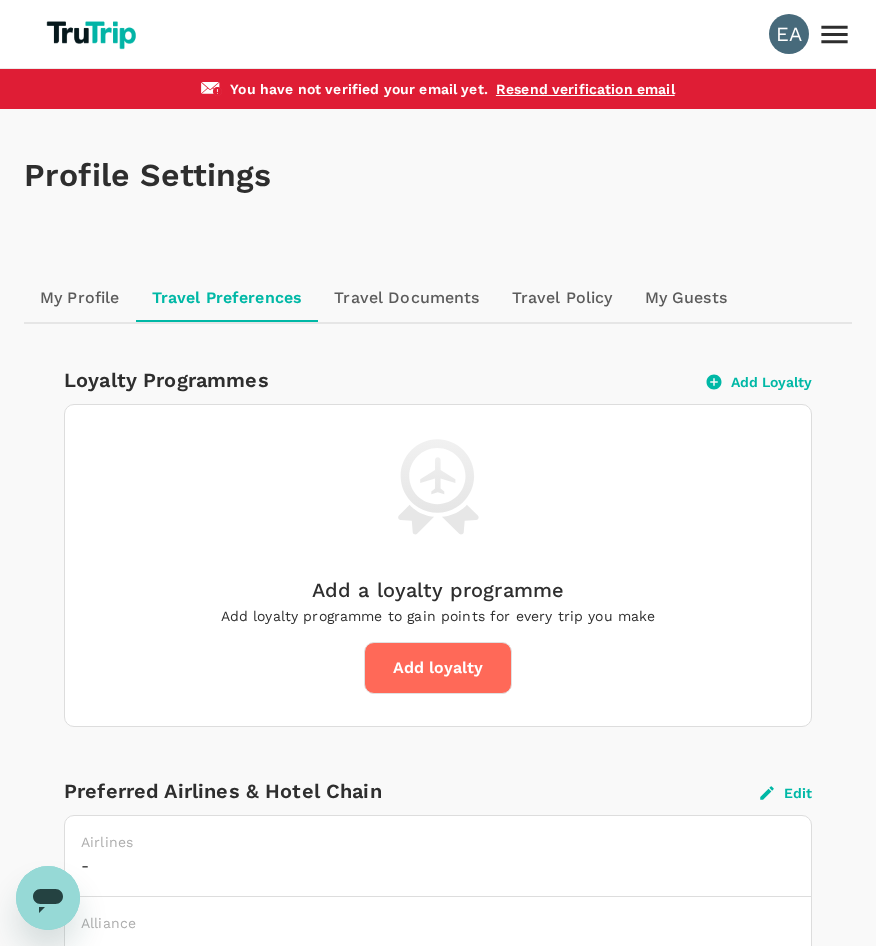 click on "My Profile" at bounding box center [80, 298] 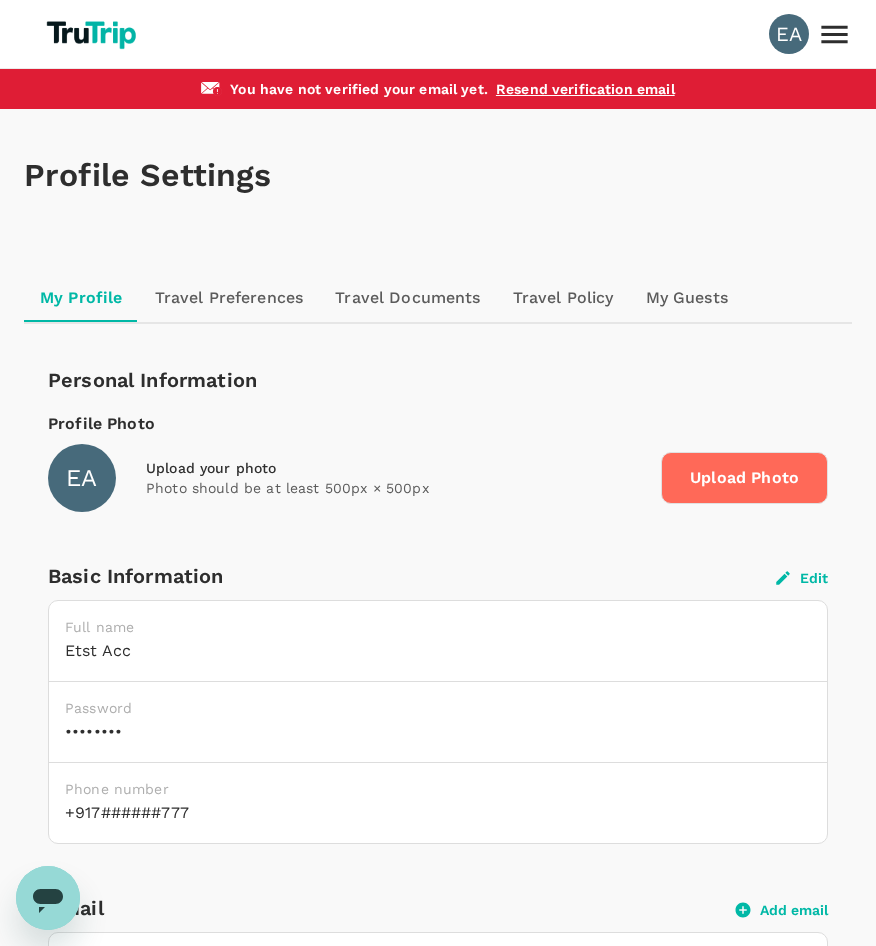 click on "Upload Photo" at bounding box center (744, 478) 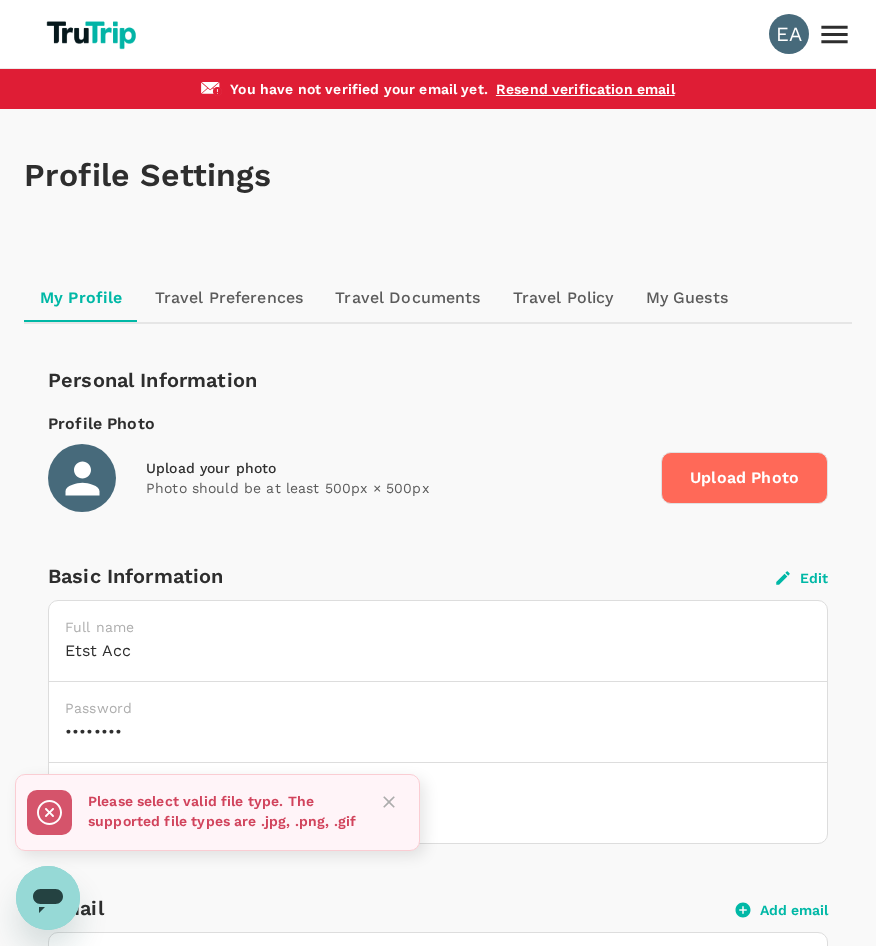 click on "Upload Photo" at bounding box center [744, 478] 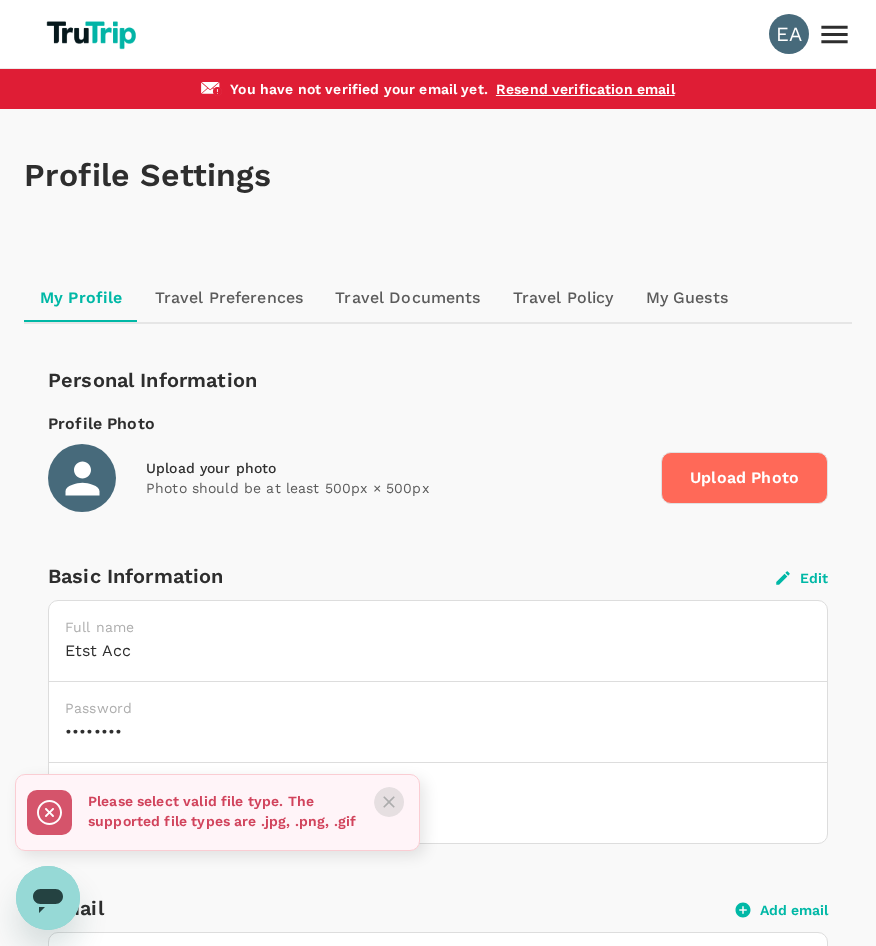 click 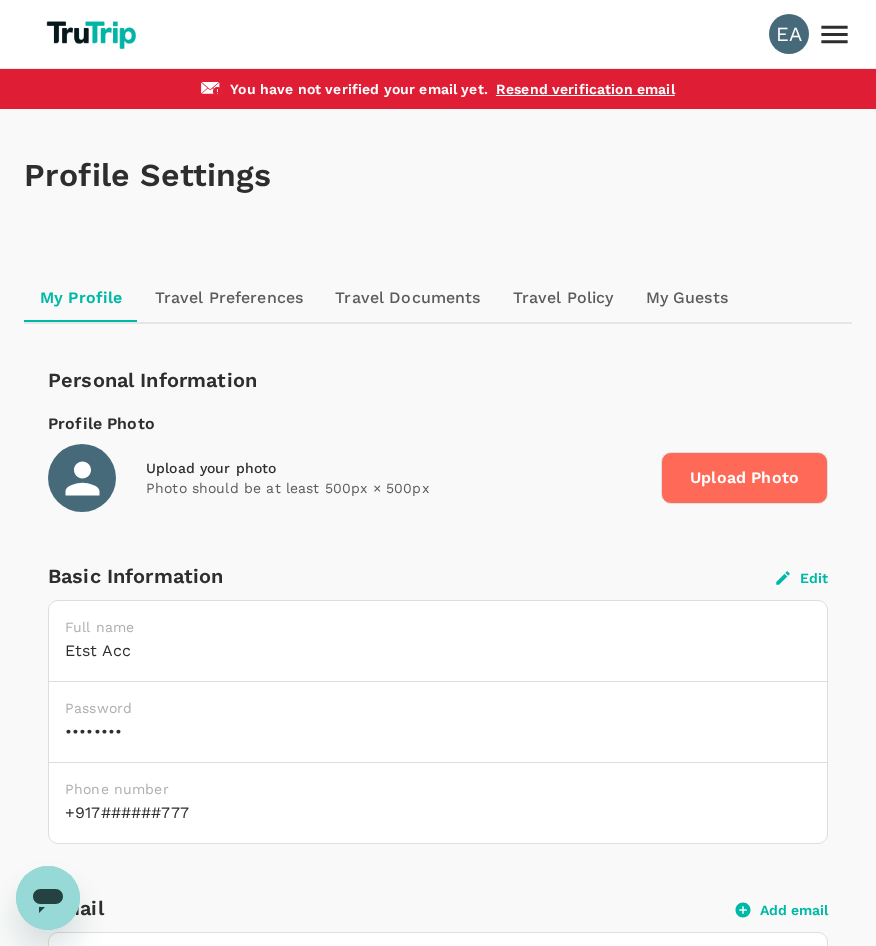 click on "Upload Photo" at bounding box center (744, 478) 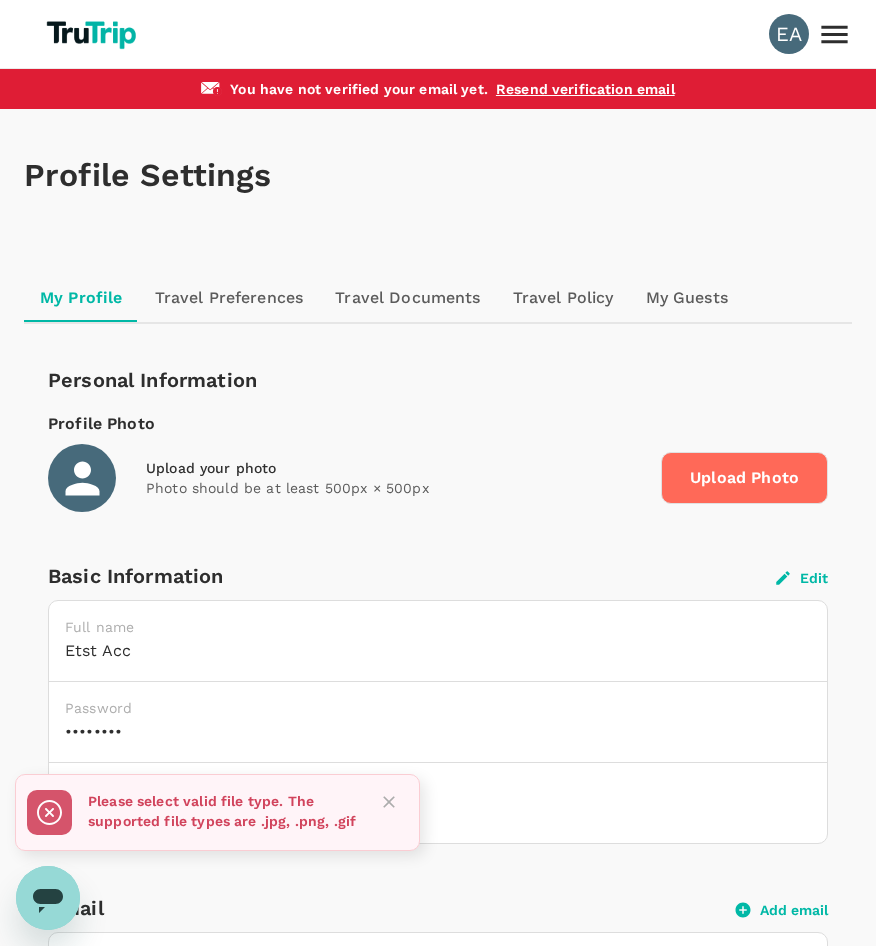 click on "Resend verification email" at bounding box center [581, 89] 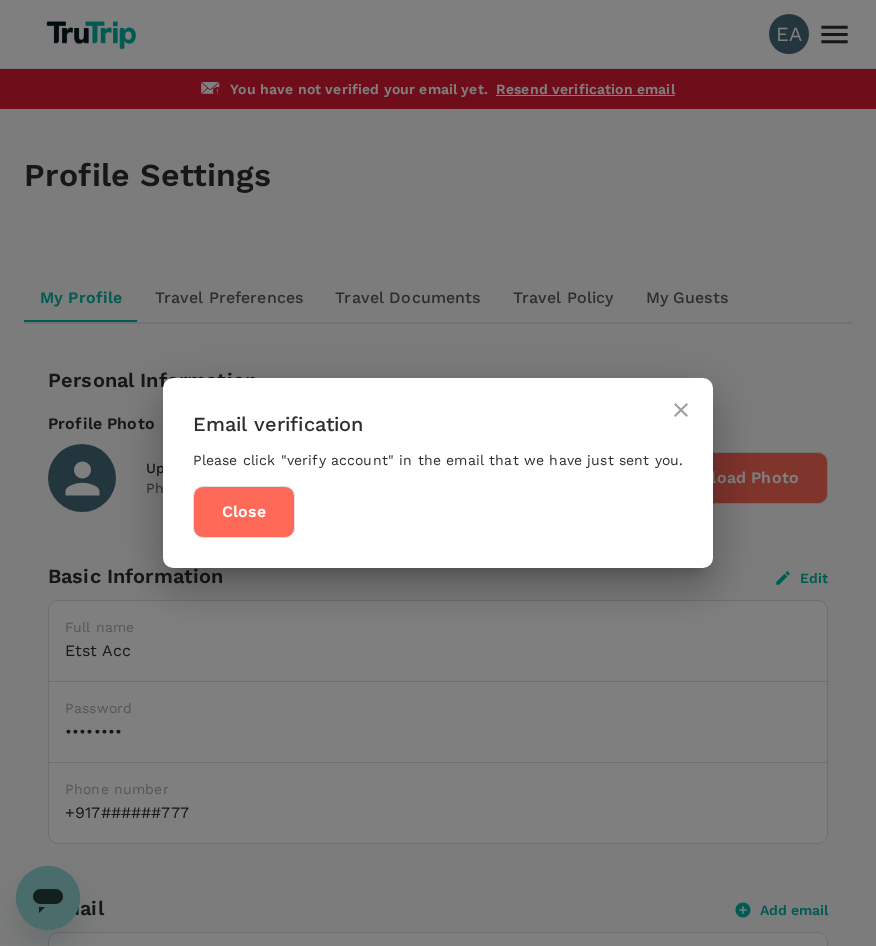 drag, startPoint x: 274, startPoint y: 506, endPoint x: 376, endPoint y: 484, distance: 104.34558 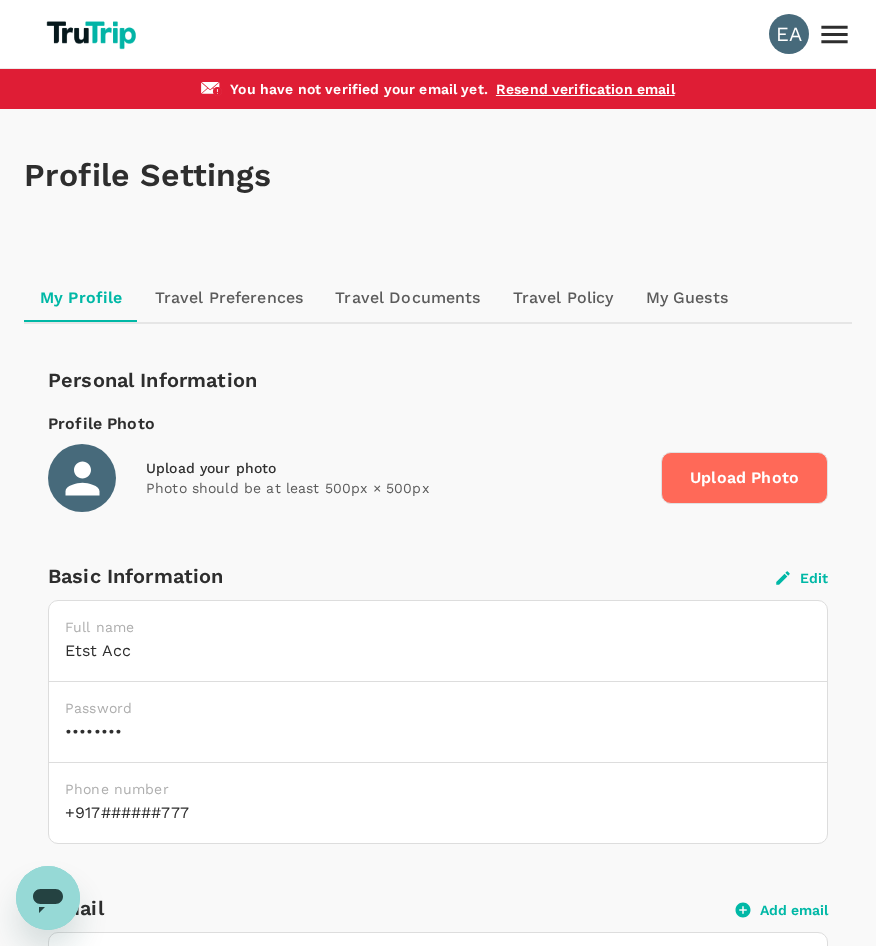 click on "EA" at bounding box center [789, 34] 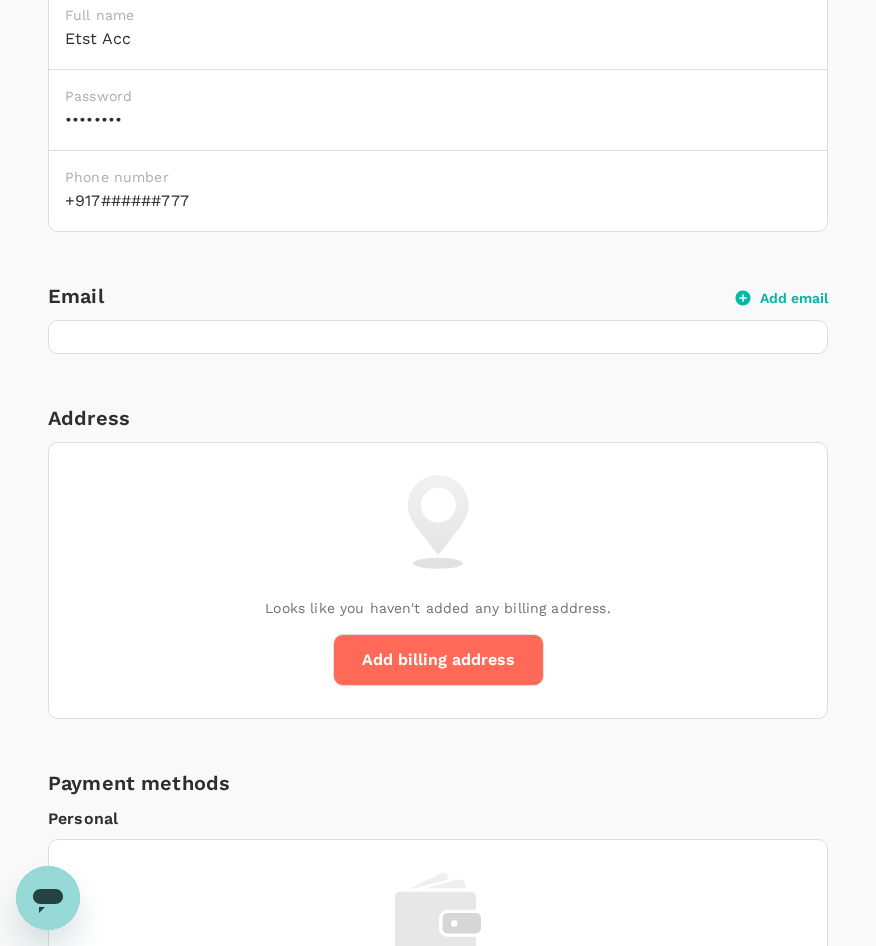 scroll, scrollTop: 204, scrollLeft: 0, axis: vertical 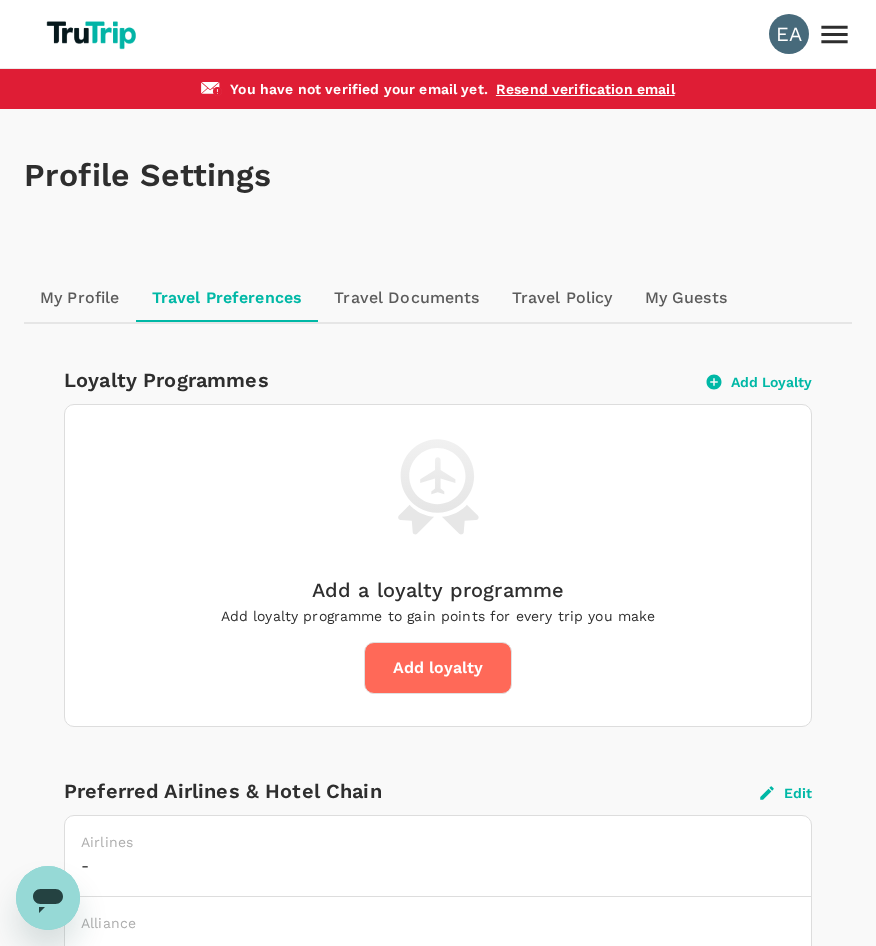 click on "EA" at bounding box center (438, 34) 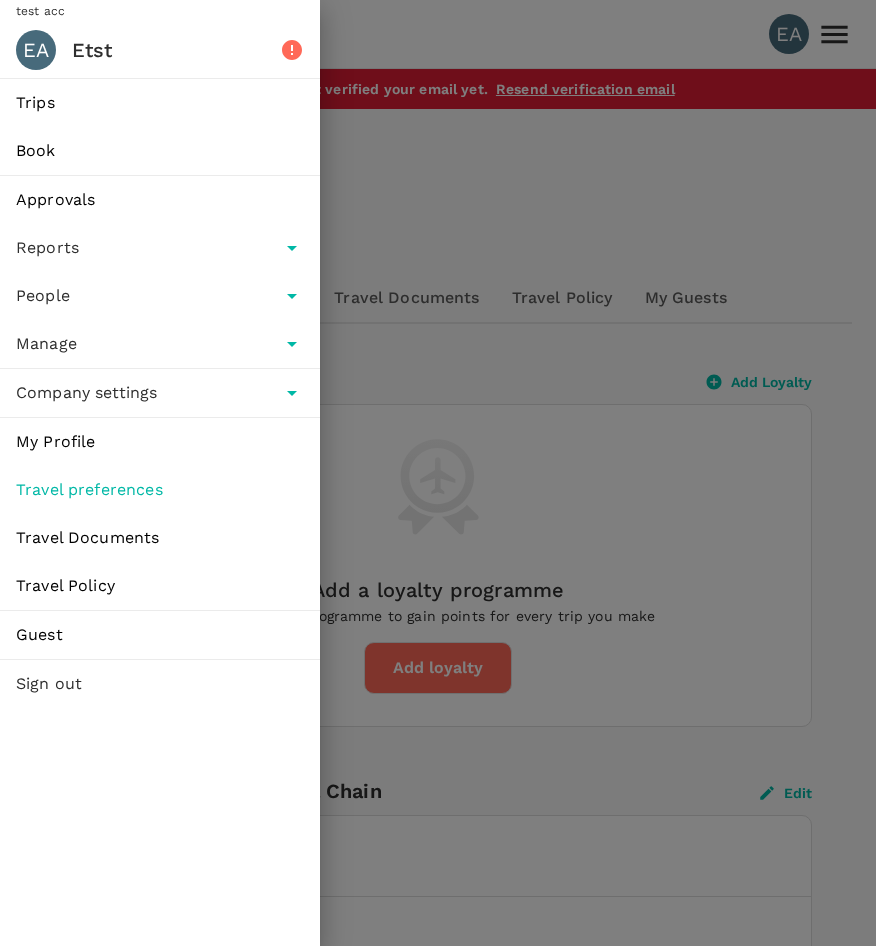 click on "Sign out" at bounding box center (160, 684) 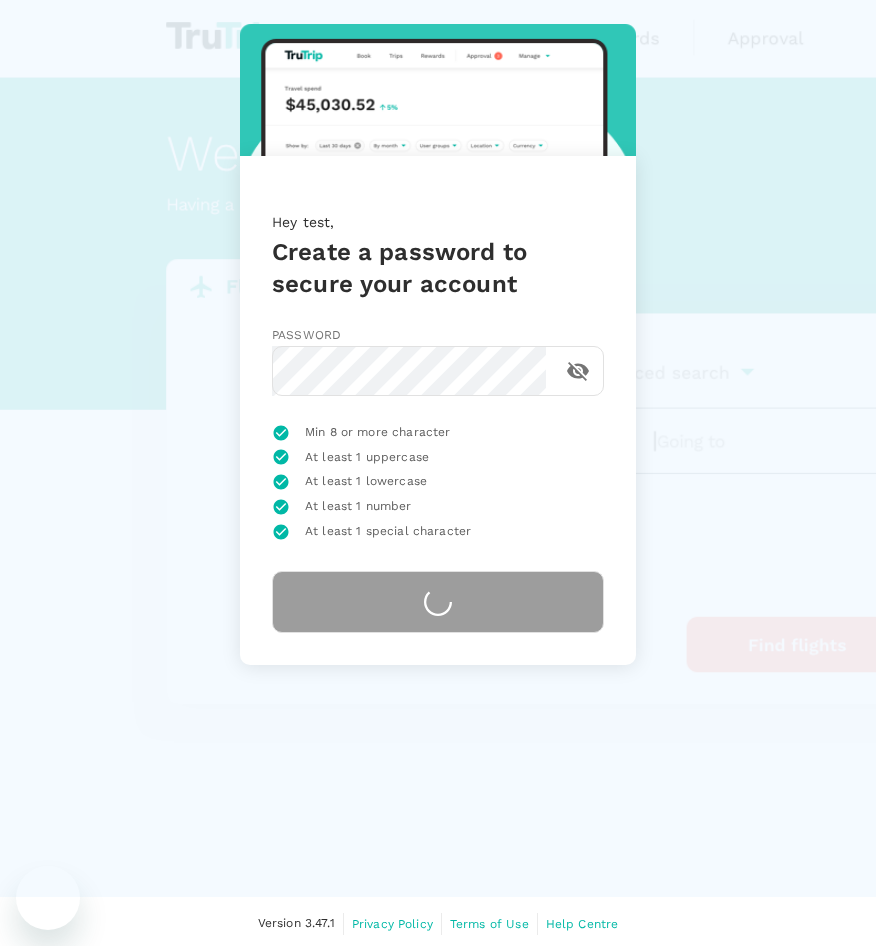 scroll, scrollTop: 0, scrollLeft: 0, axis: both 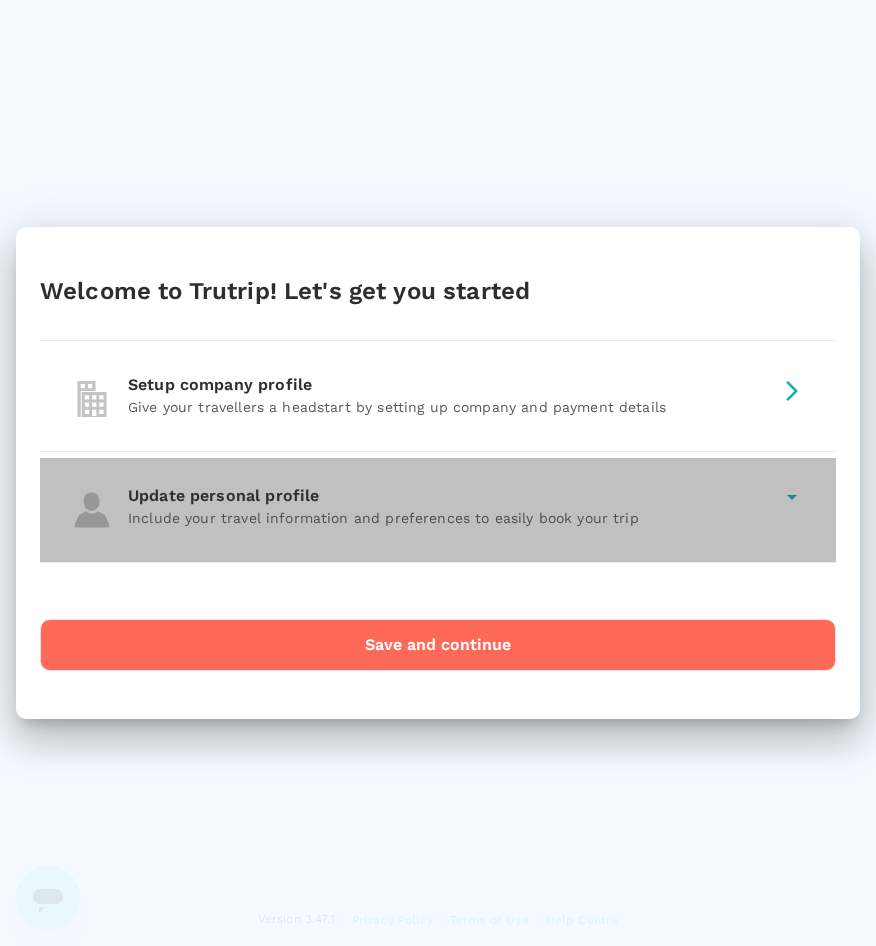 click on "Update personal profile" at bounding box center (450, 496) 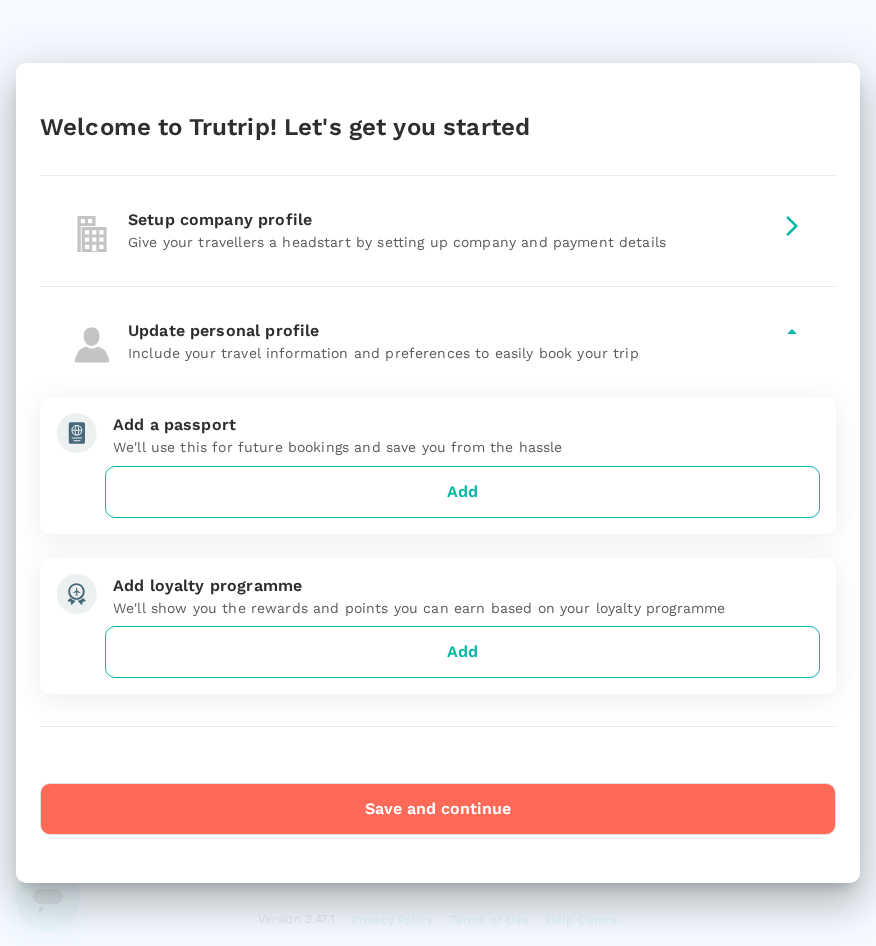 click on "Save and continue" at bounding box center [438, 809] 